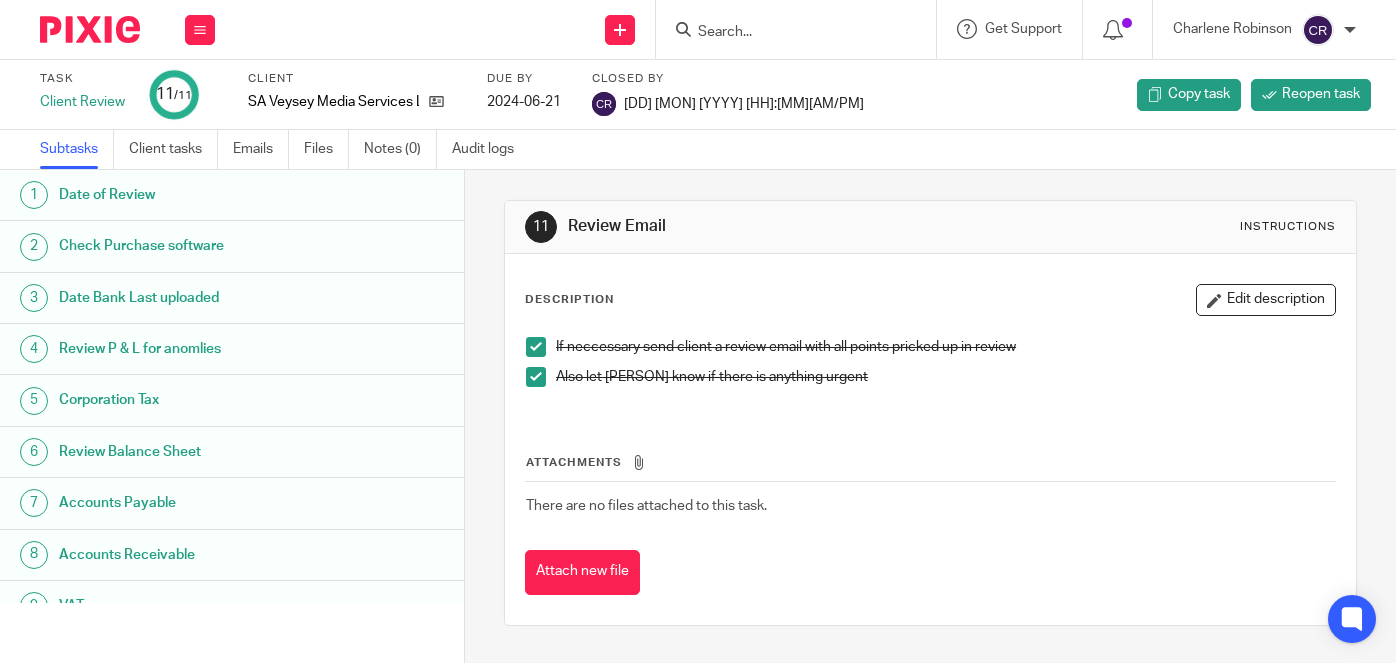scroll, scrollTop: 0, scrollLeft: 0, axis: both 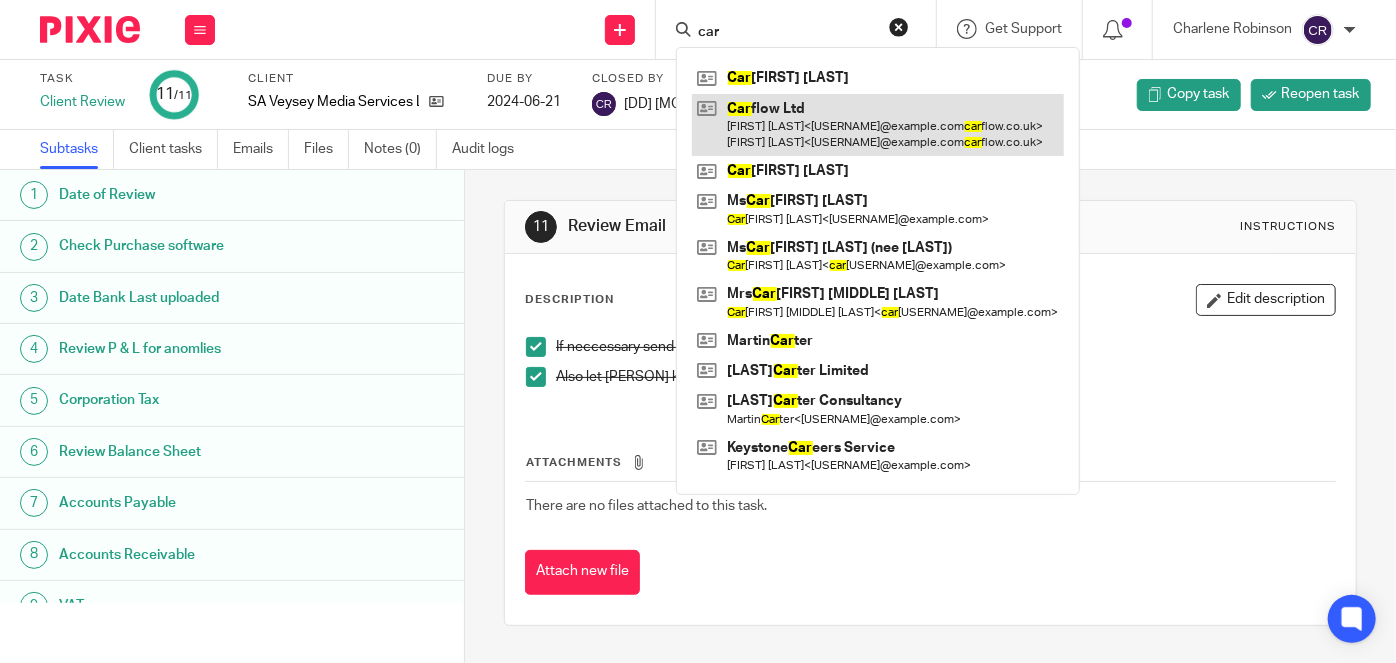 type on "car" 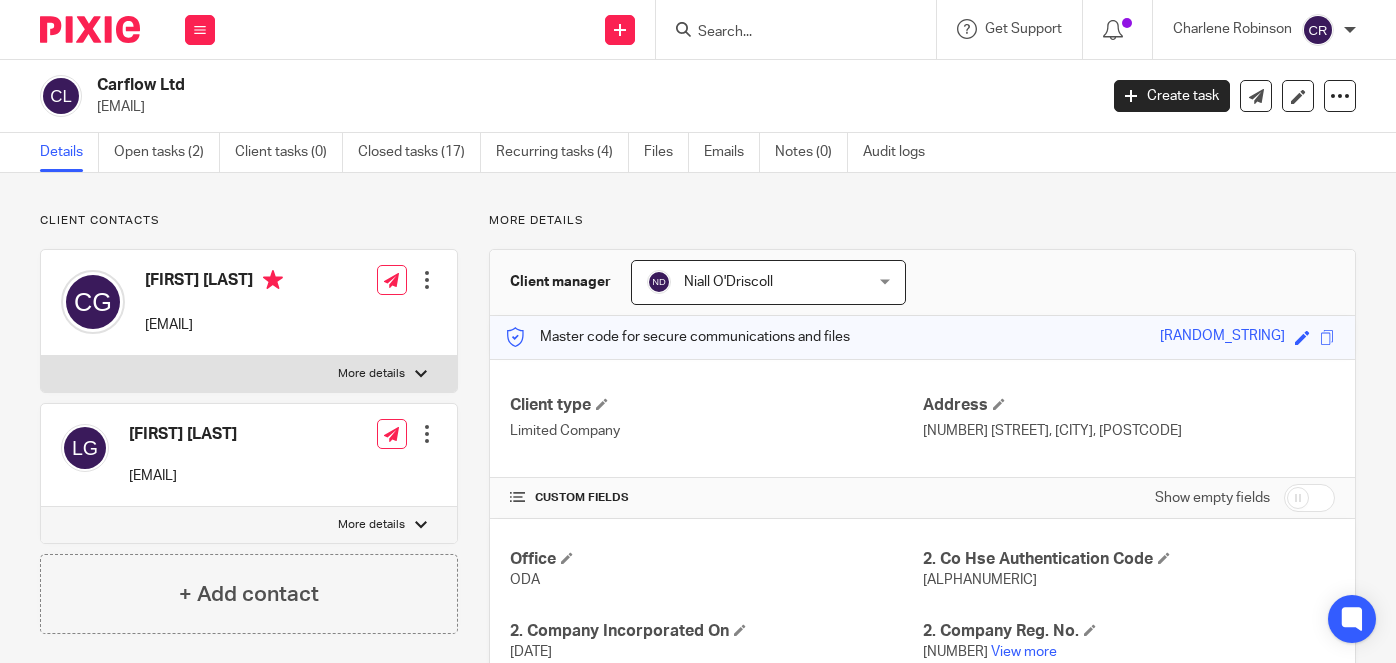 scroll, scrollTop: 0, scrollLeft: 0, axis: both 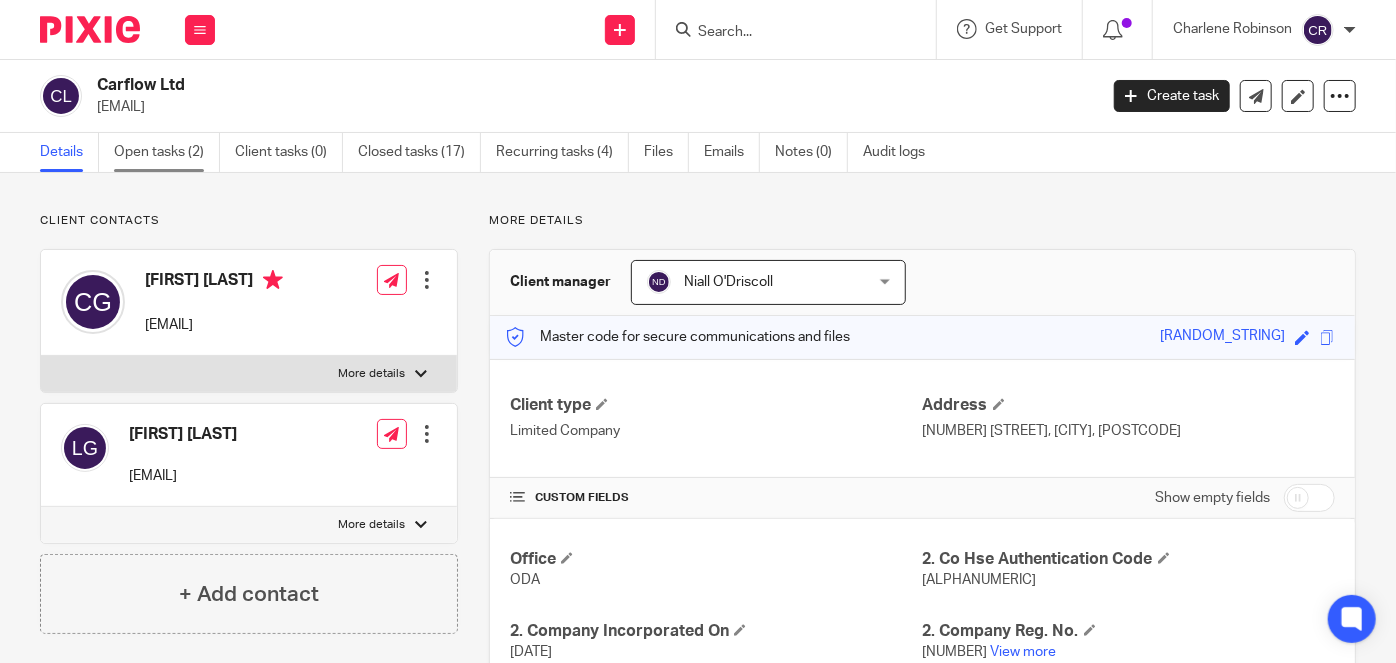 click on "Open tasks (2)" at bounding box center [167, 152] 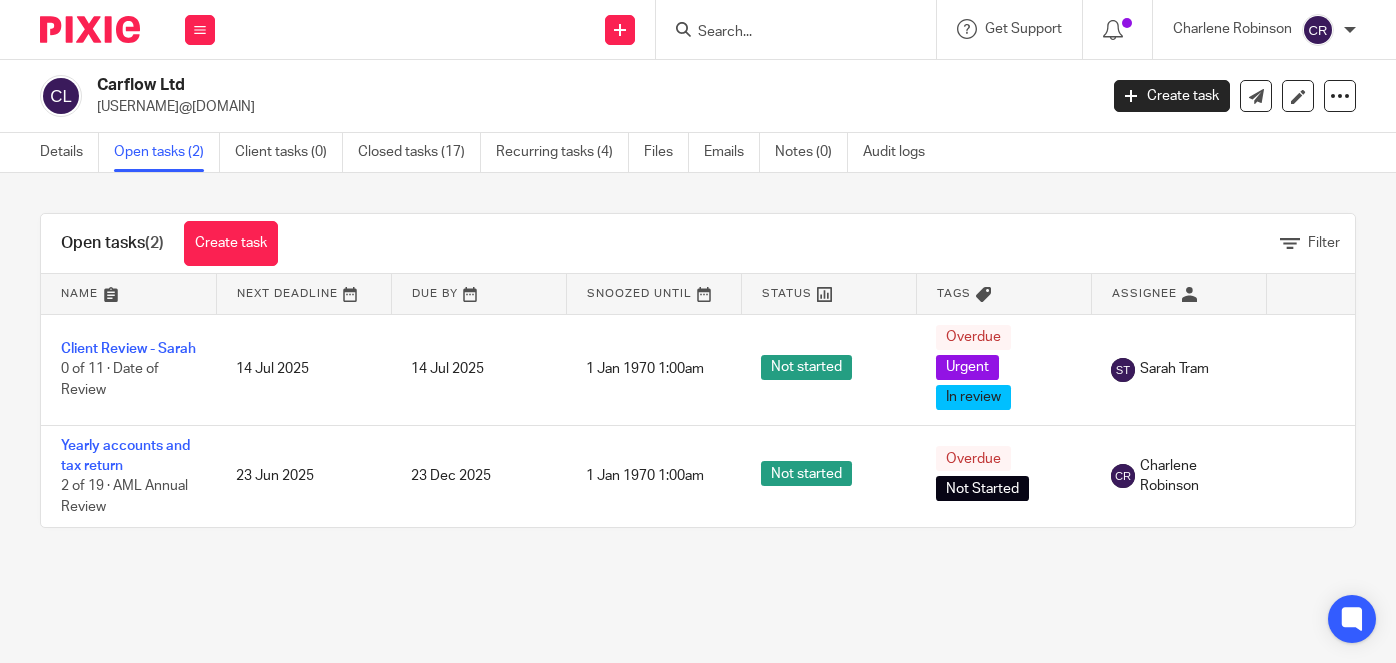 scroll, scrollTop: 0, scrollLeft: 0, axis: both 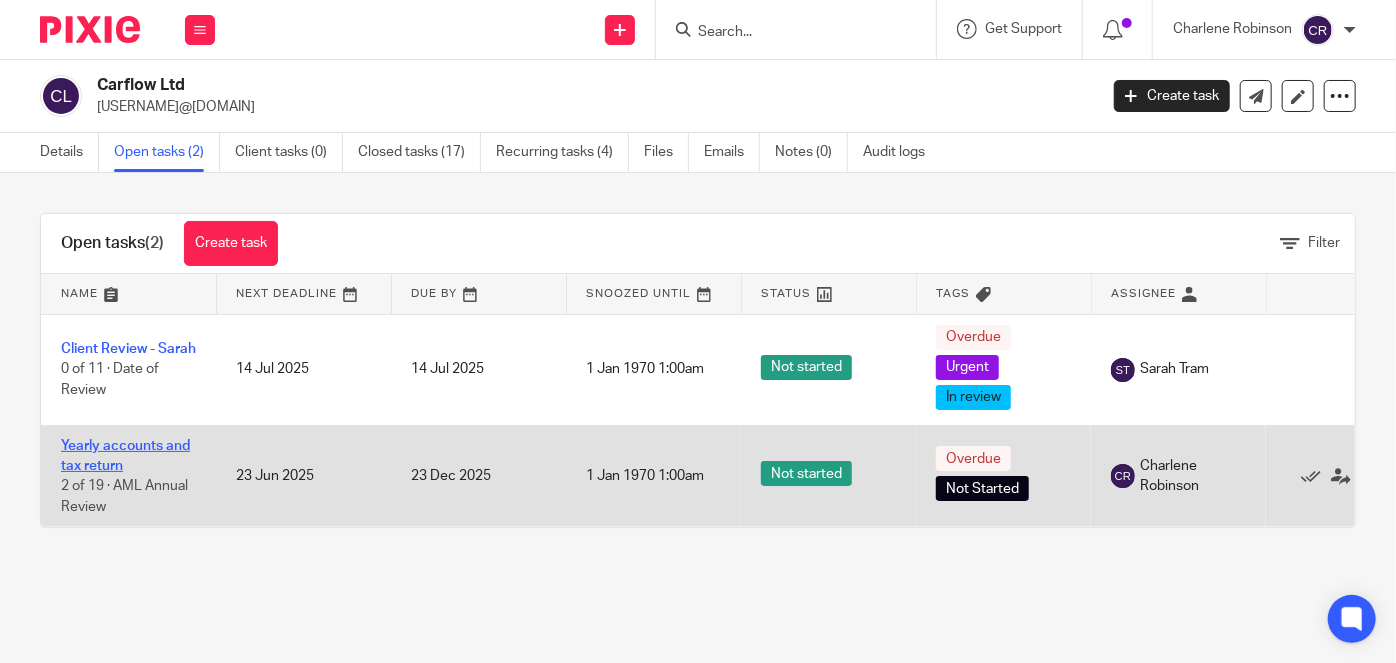 click on "Yearly accounts and tax return" at bounding box center [125, 456] 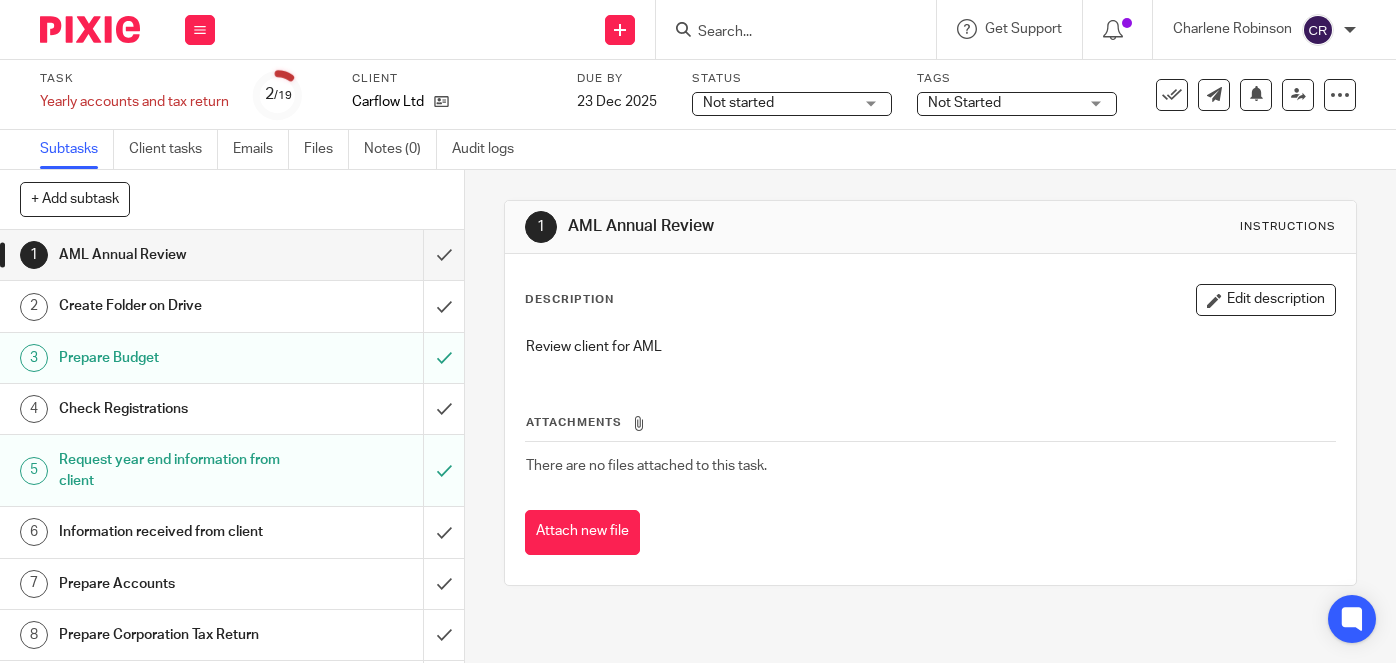 scroll, scrollTop: 0, scrollLeft: 0, axis: both 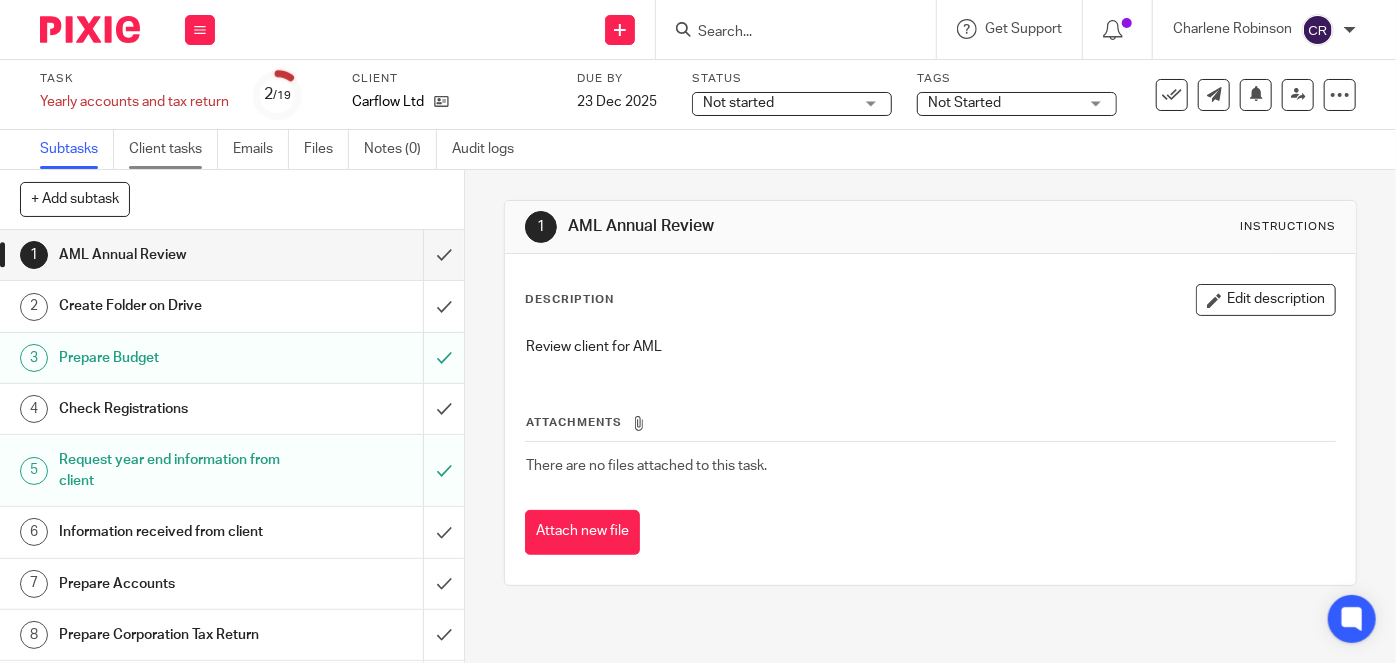 click on "Client tasks" at bounding box center (173, 149) 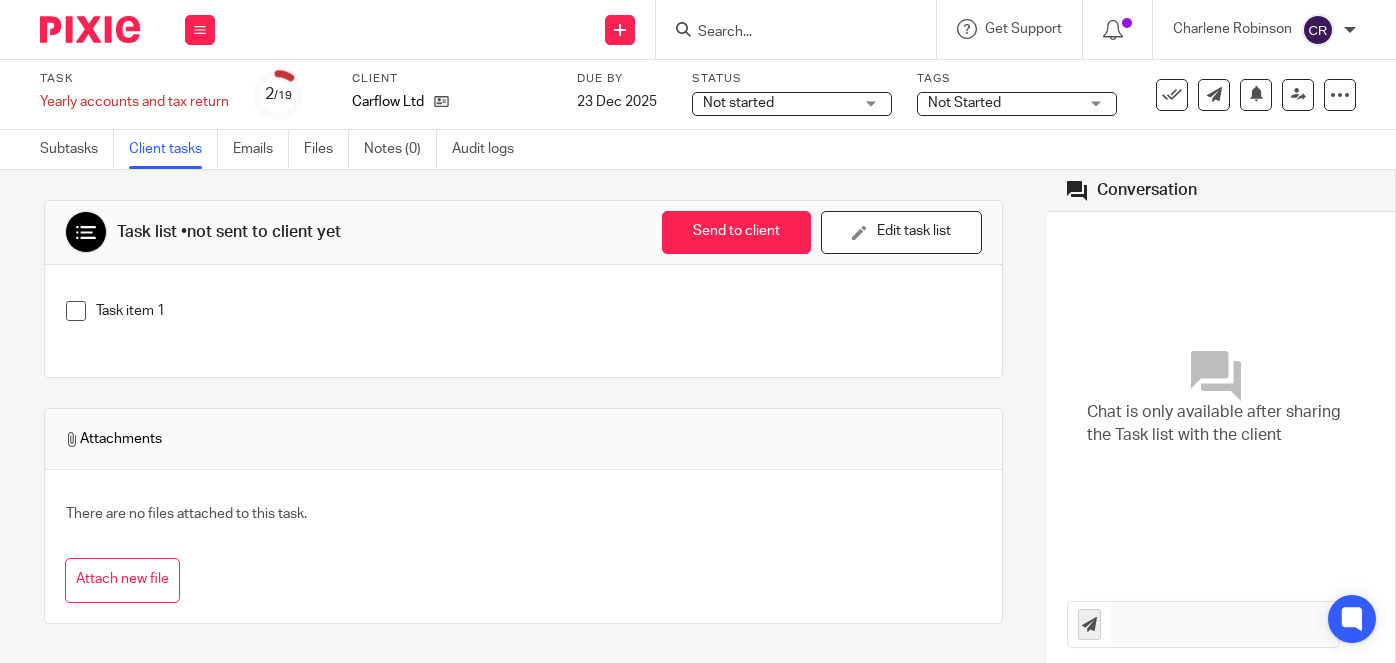 scroll, scrollTop: 0, scrollLeft: 0, axis: both 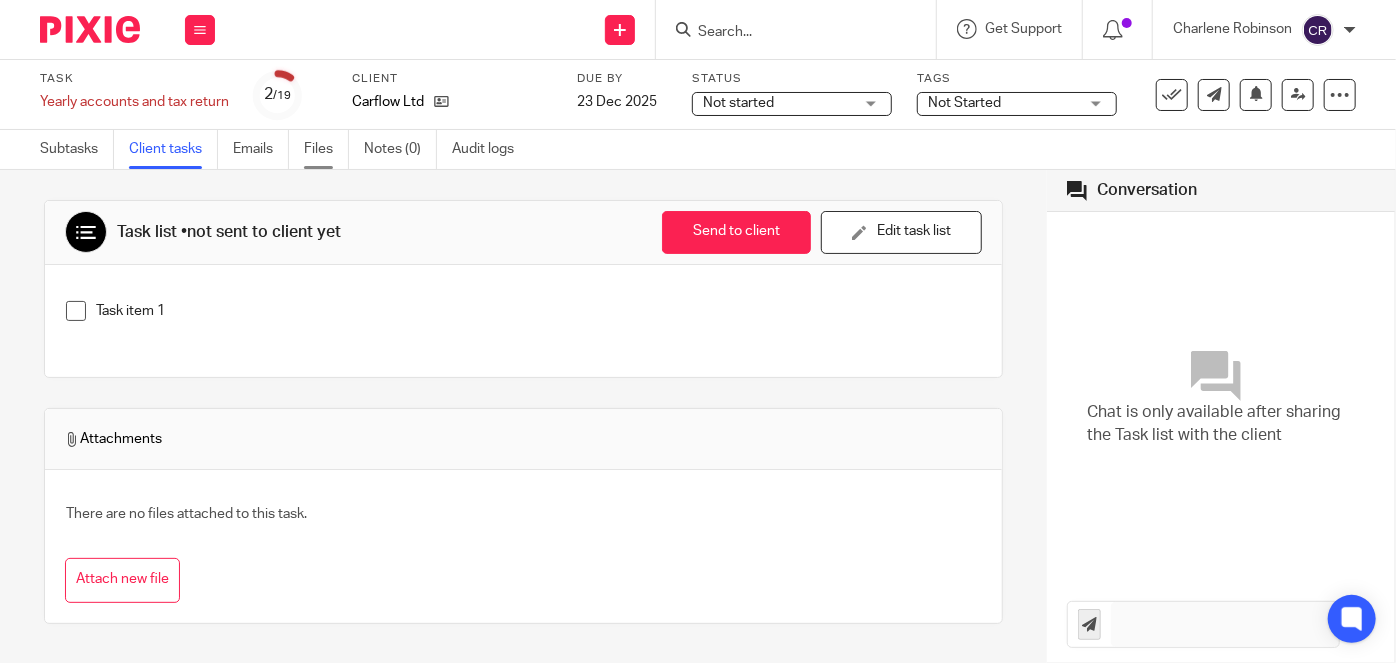 click on "Files" at bounding box center [326, 149] 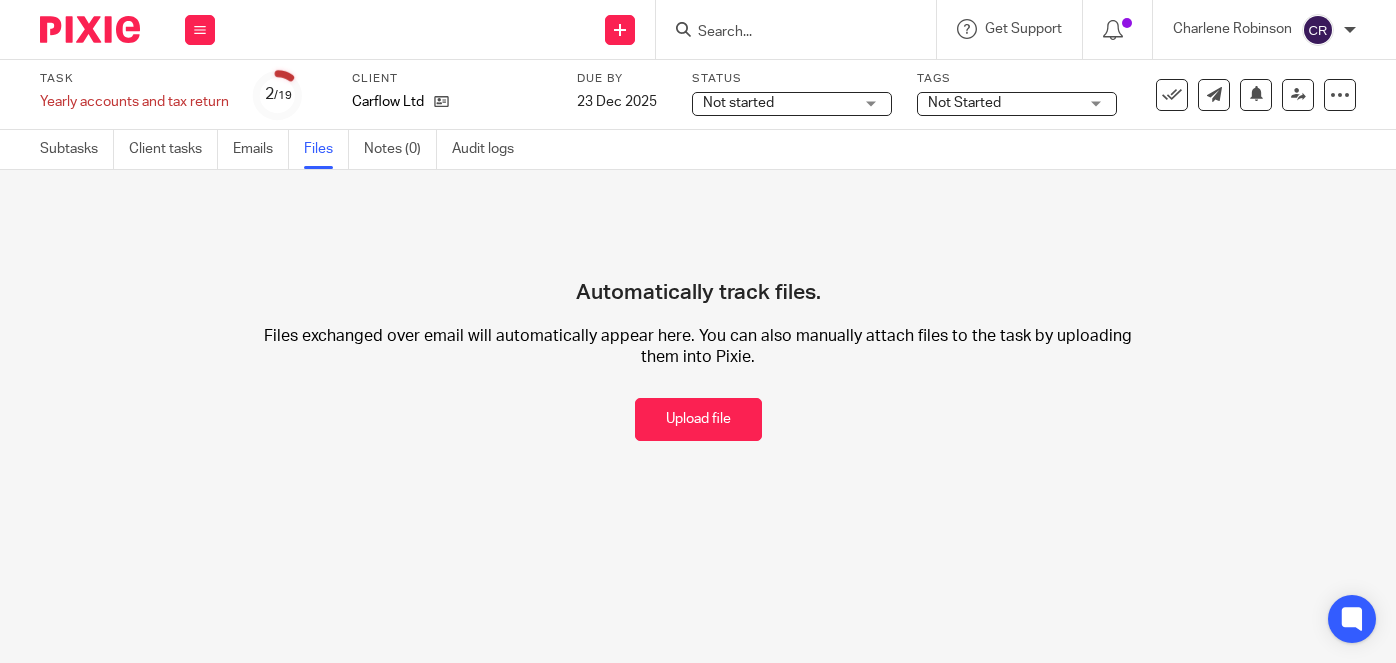 scroll, scrollTop: 0, scrollLeft: 0, axis: both 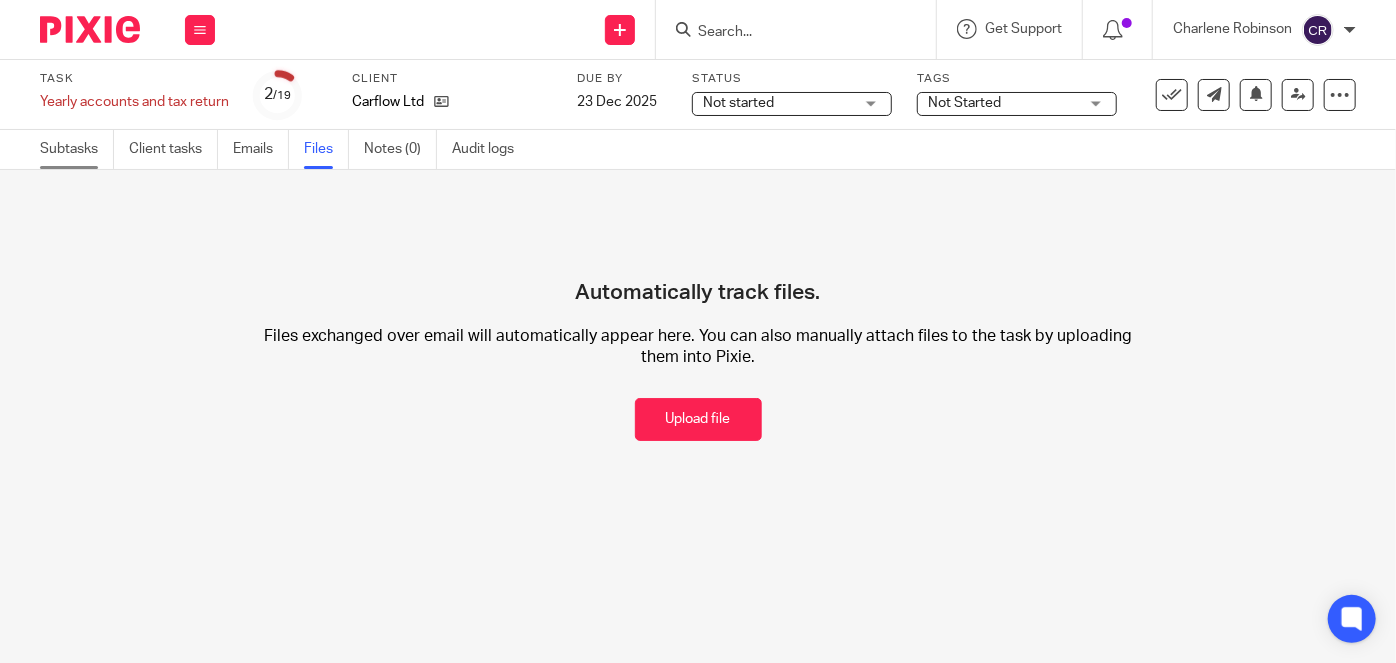 click on "Subtasks" at bounding box center (77, 149) 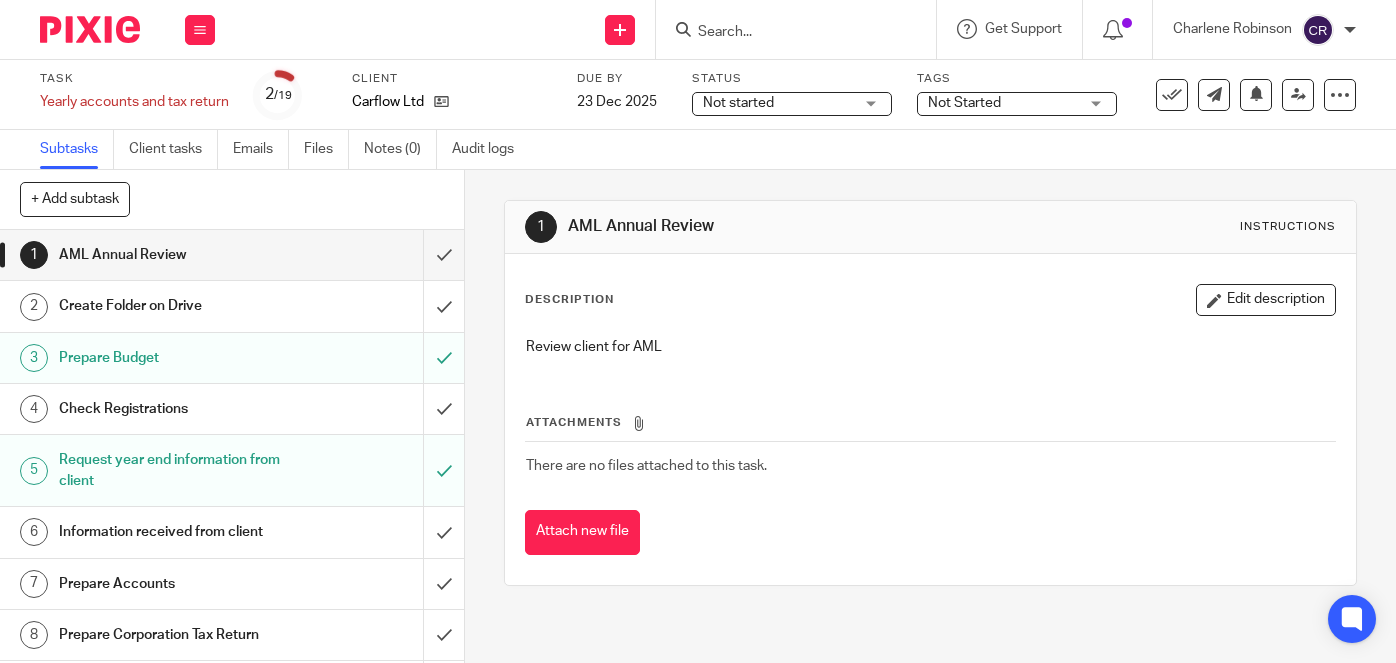 scroll, scrollTop: 0, scrollLeft: 0, axis: both 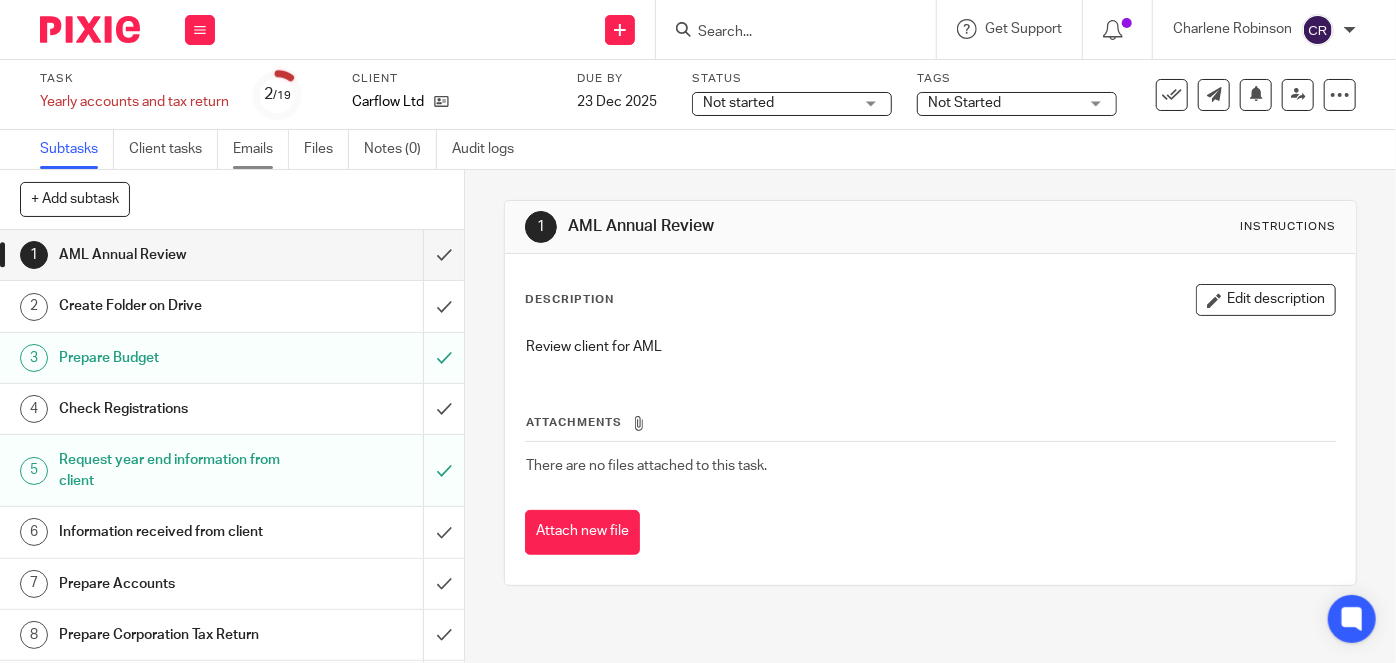 click on "Emails" at bounding box center [261, 149] 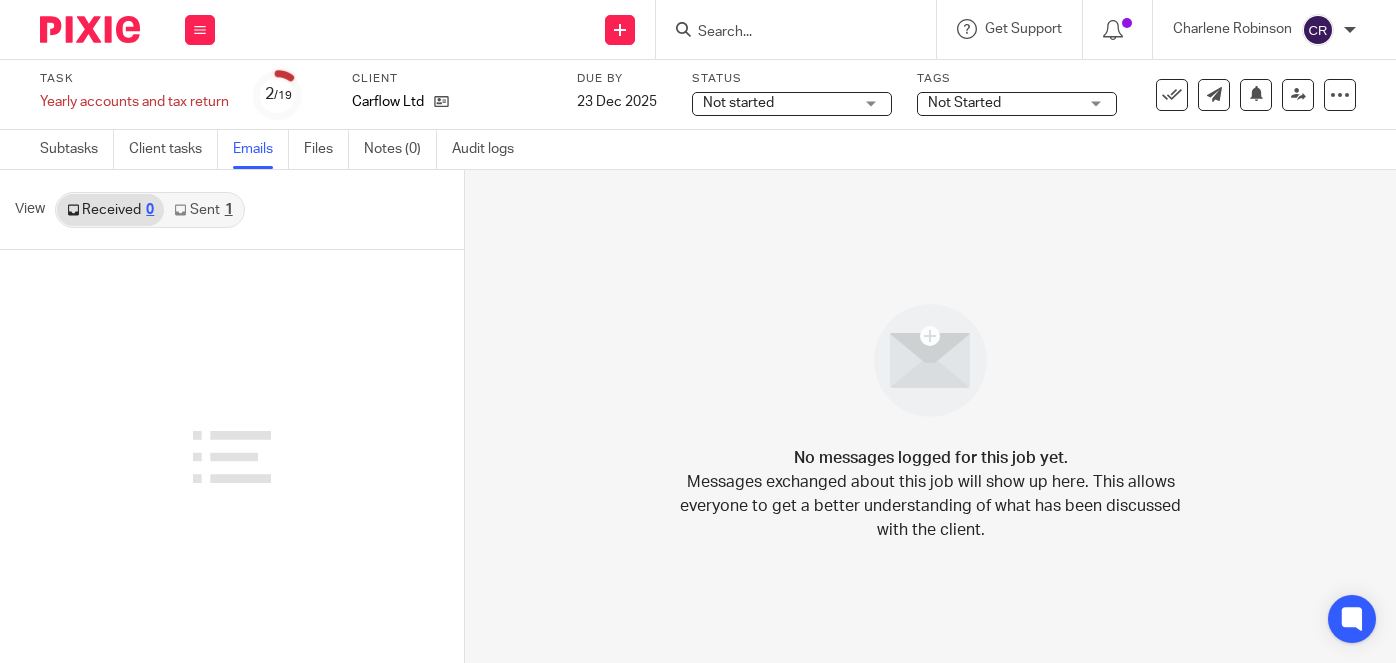 scroll, scrollTop: 0, scrollLeft: 0, axis: both 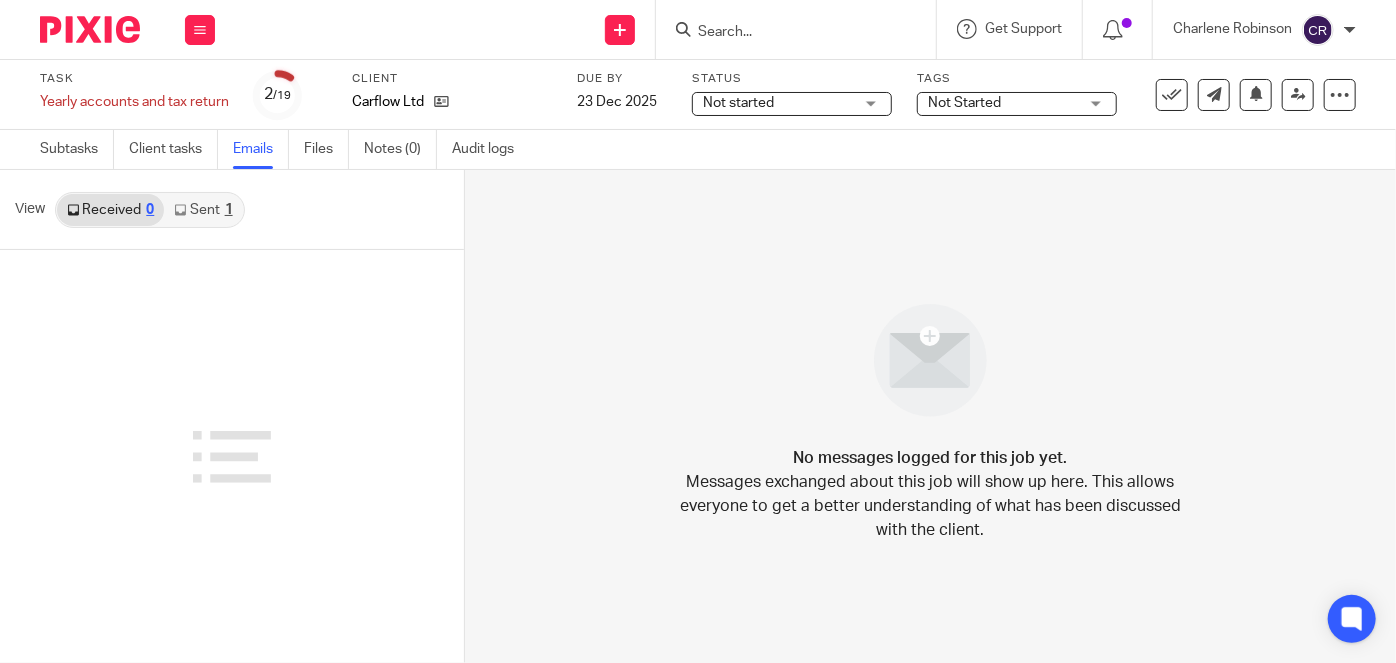 click on "Sent
1" at bounding box center [203, 210] 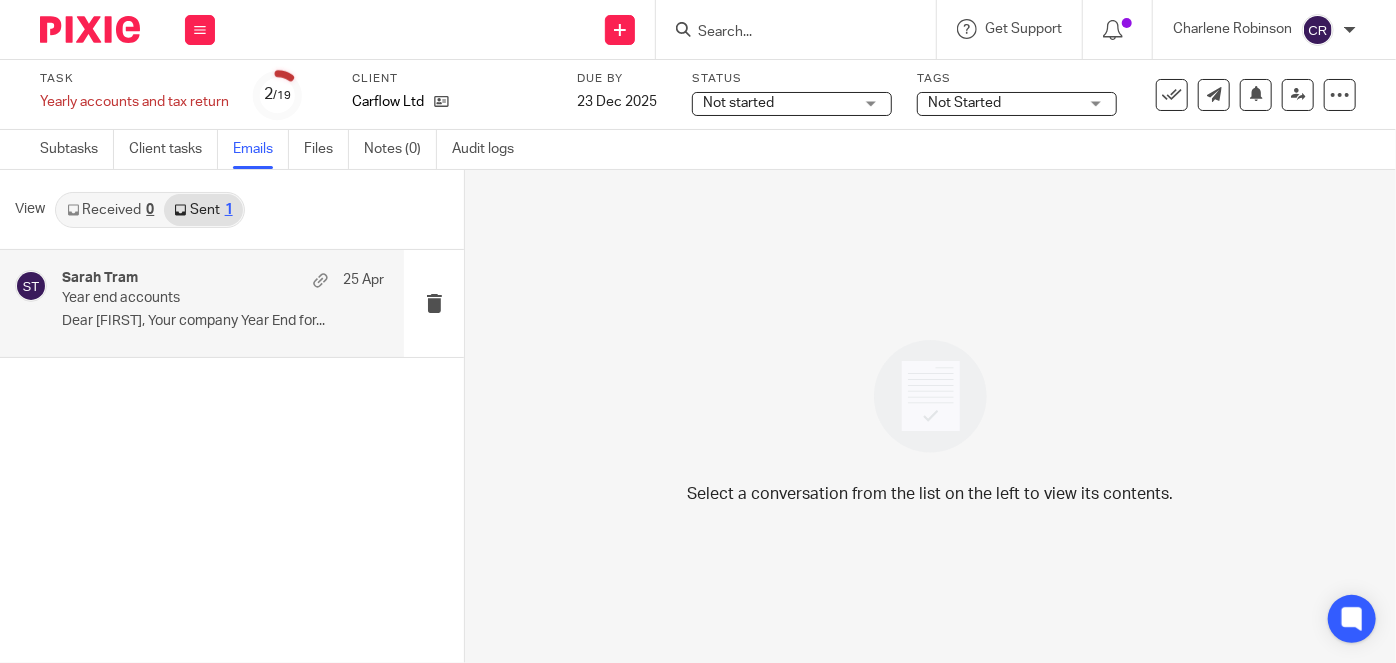 click on "Year end accounts" at bounding box center (191, 298) 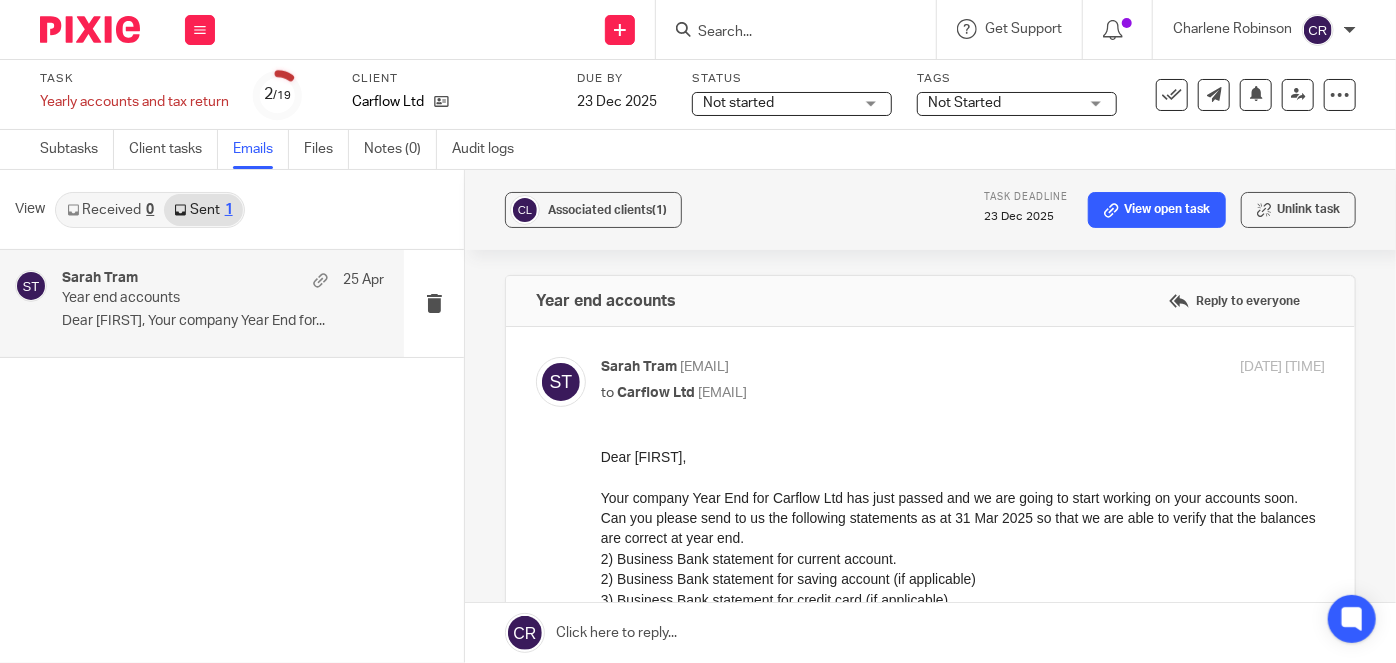 scroll, scrollTop: 0, scrollLeft: 0, axis: both 